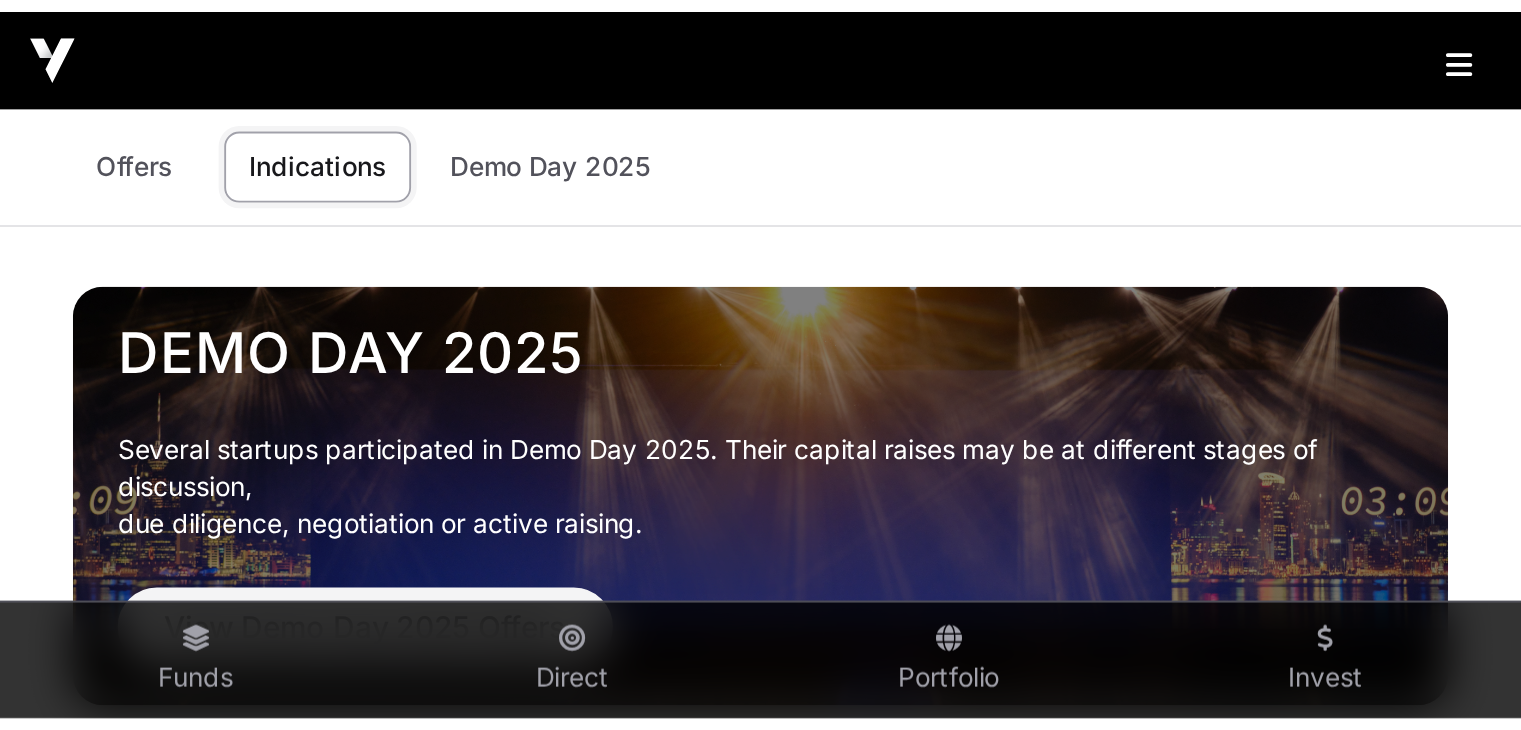 scroll, scrollTop: 0, scrollLeft: 0, axis: both 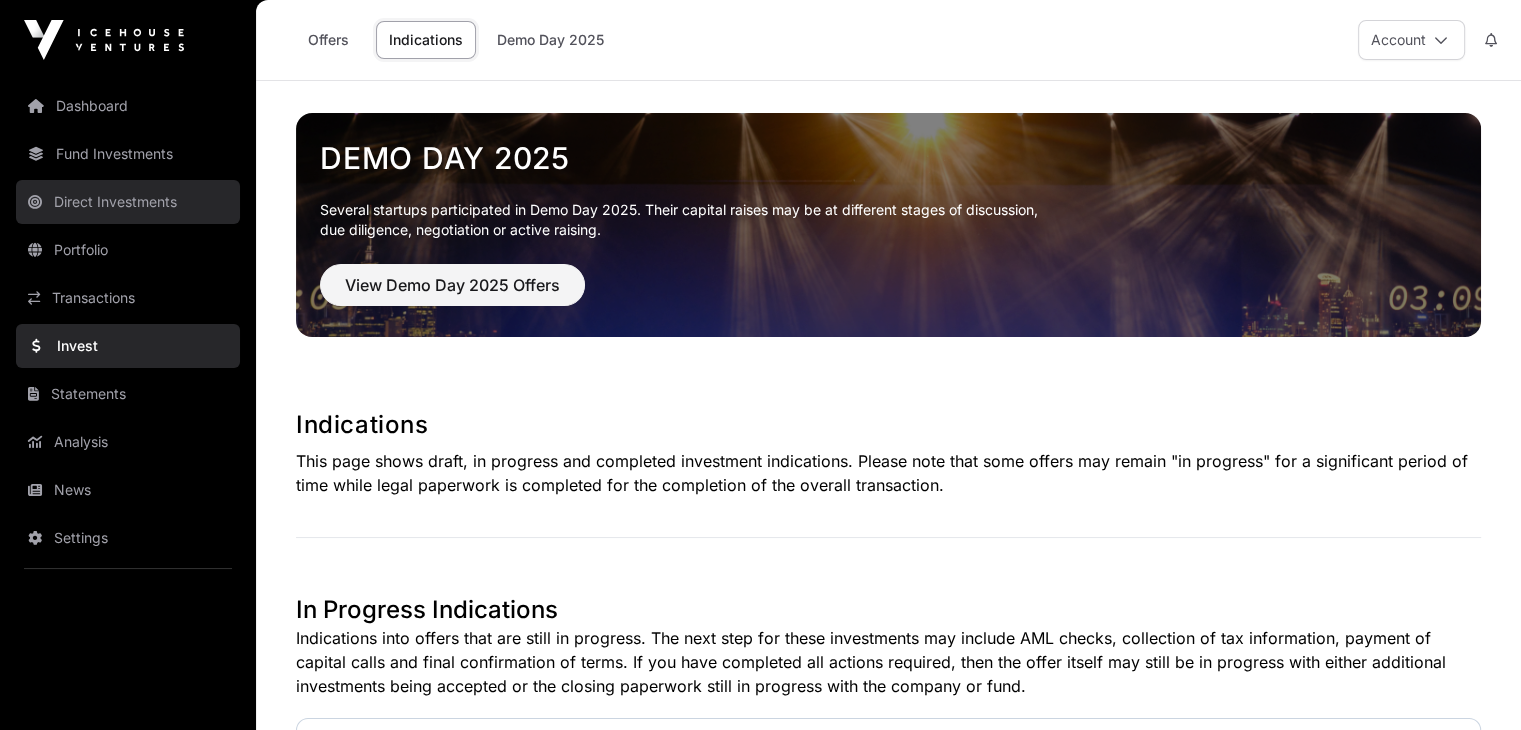 click on "Direct Investments" 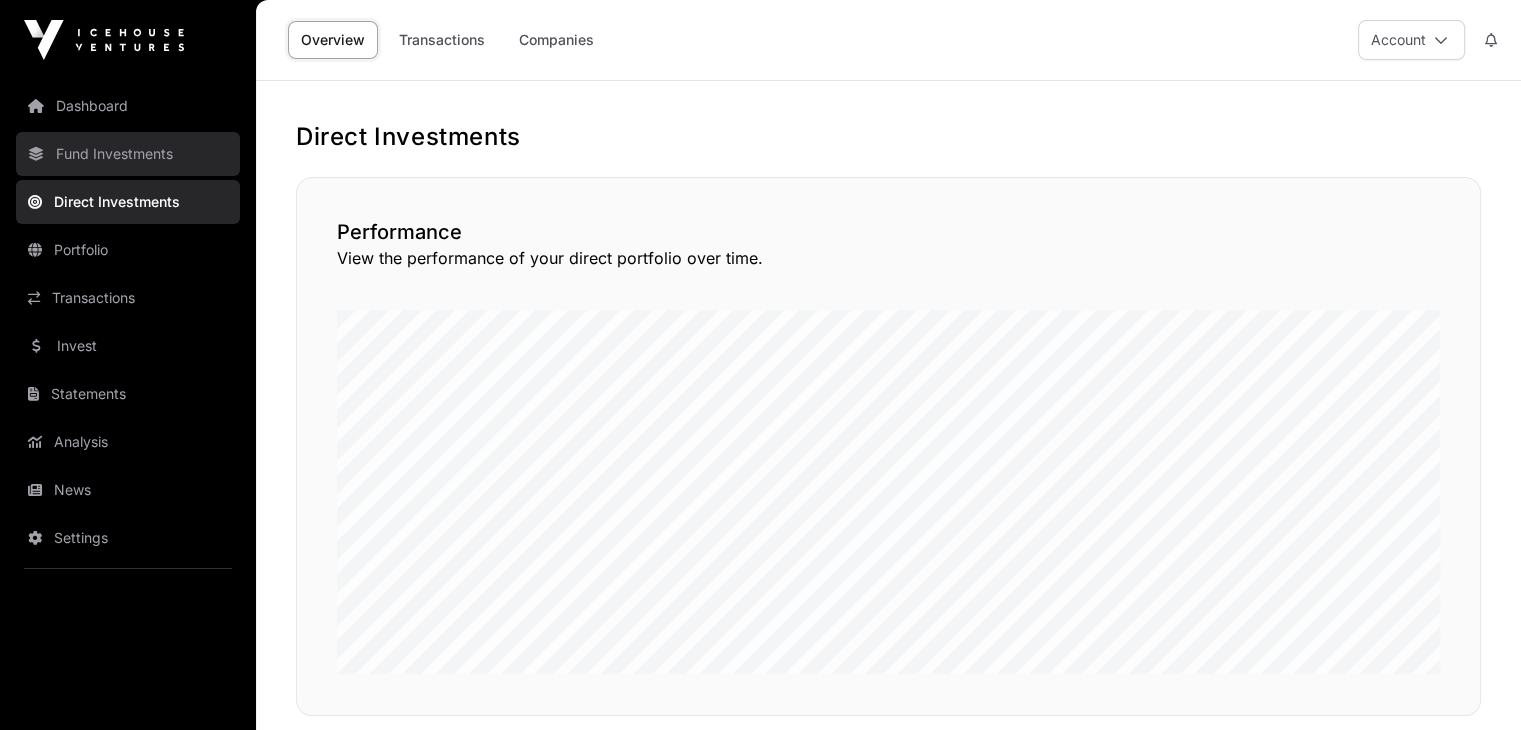 click on "Fund Investments" 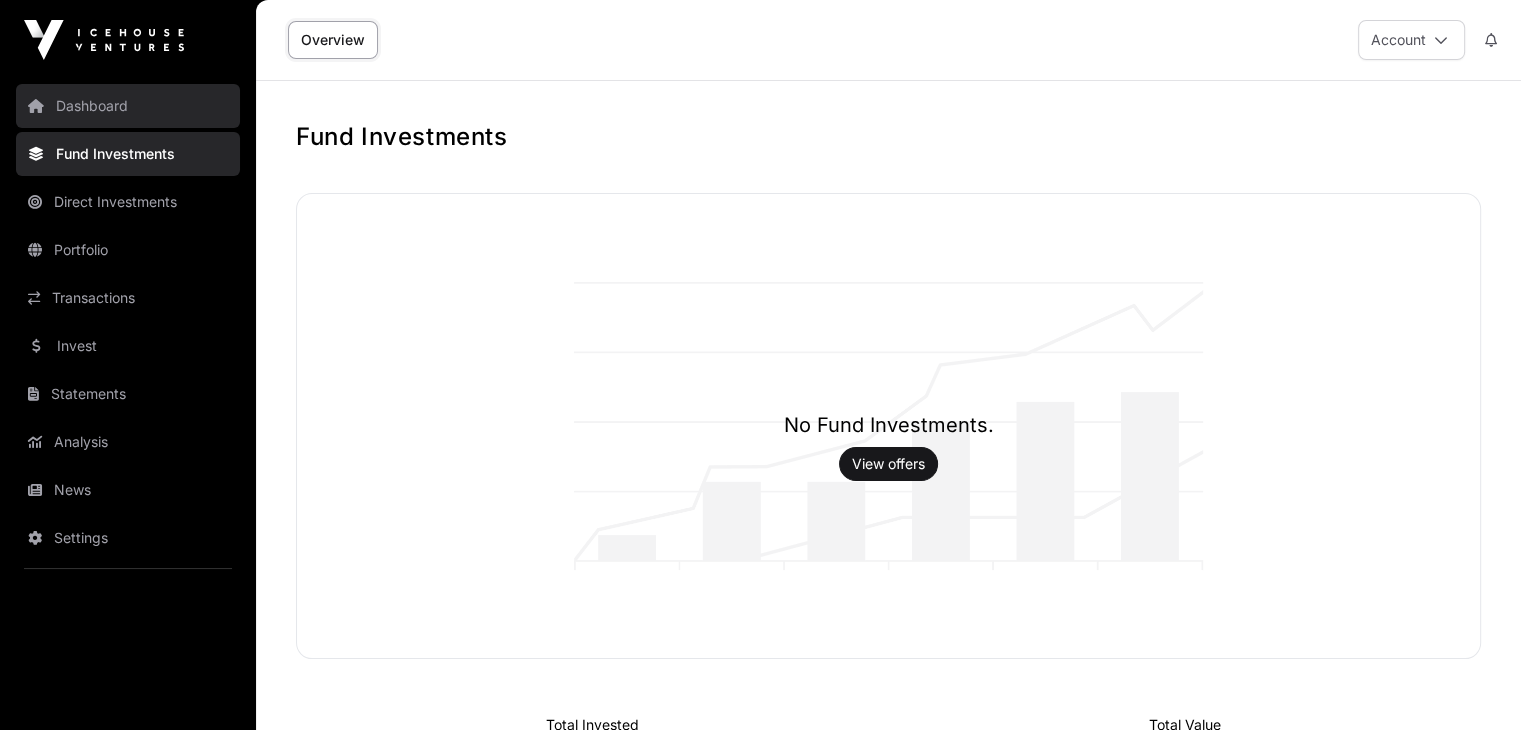 click on "Dashboard" 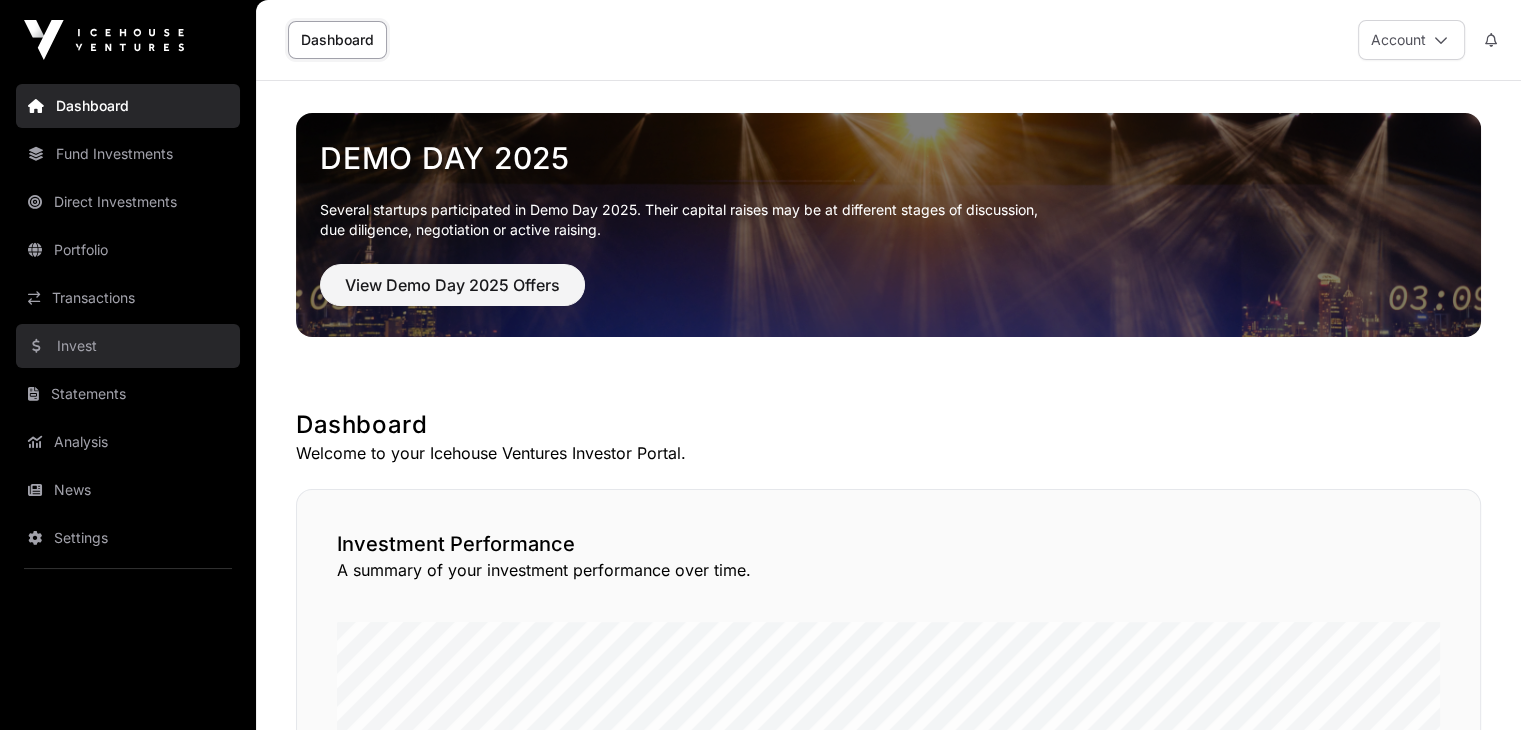 click on "Invest" 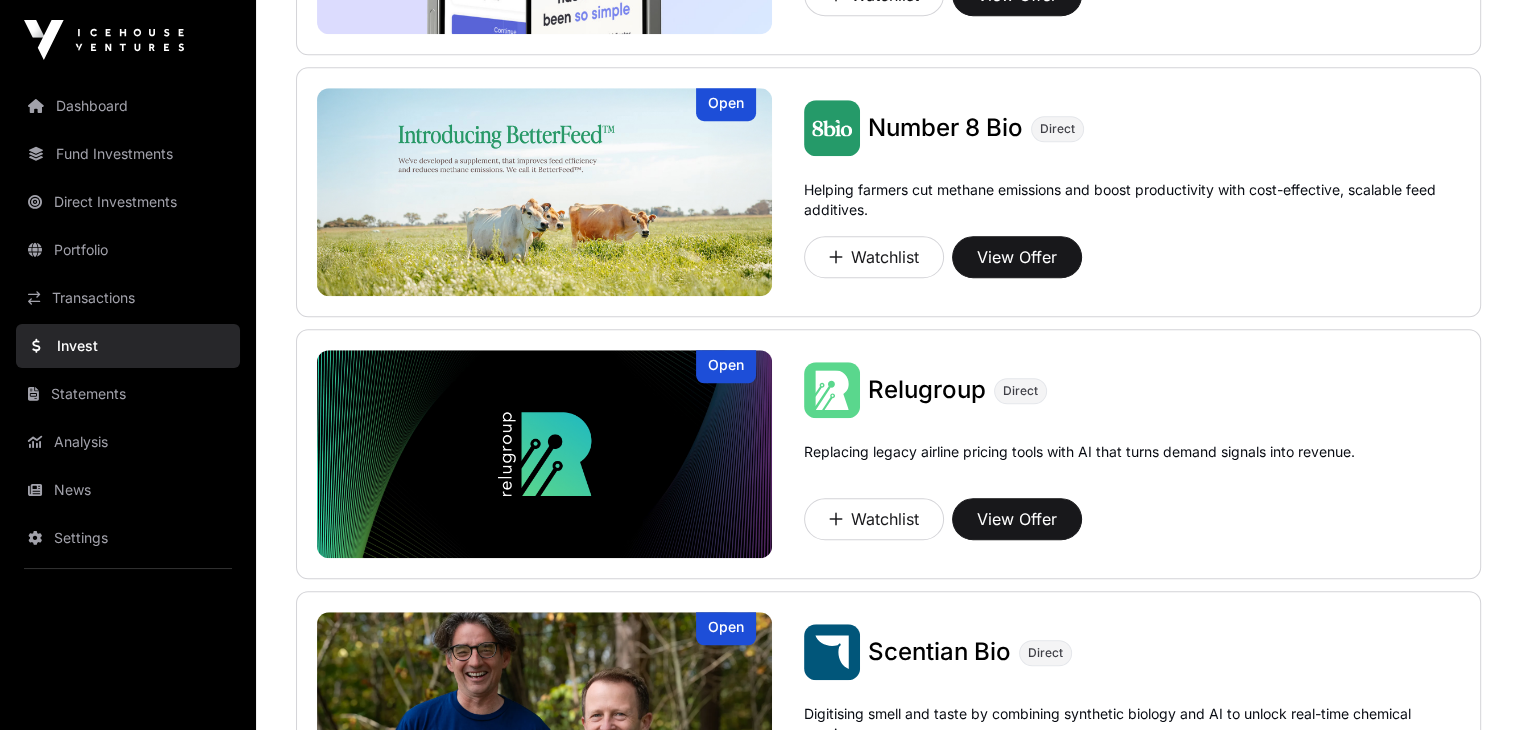 scroll, scrollTop: 1800, scrollLeft: 0, axis: vertical 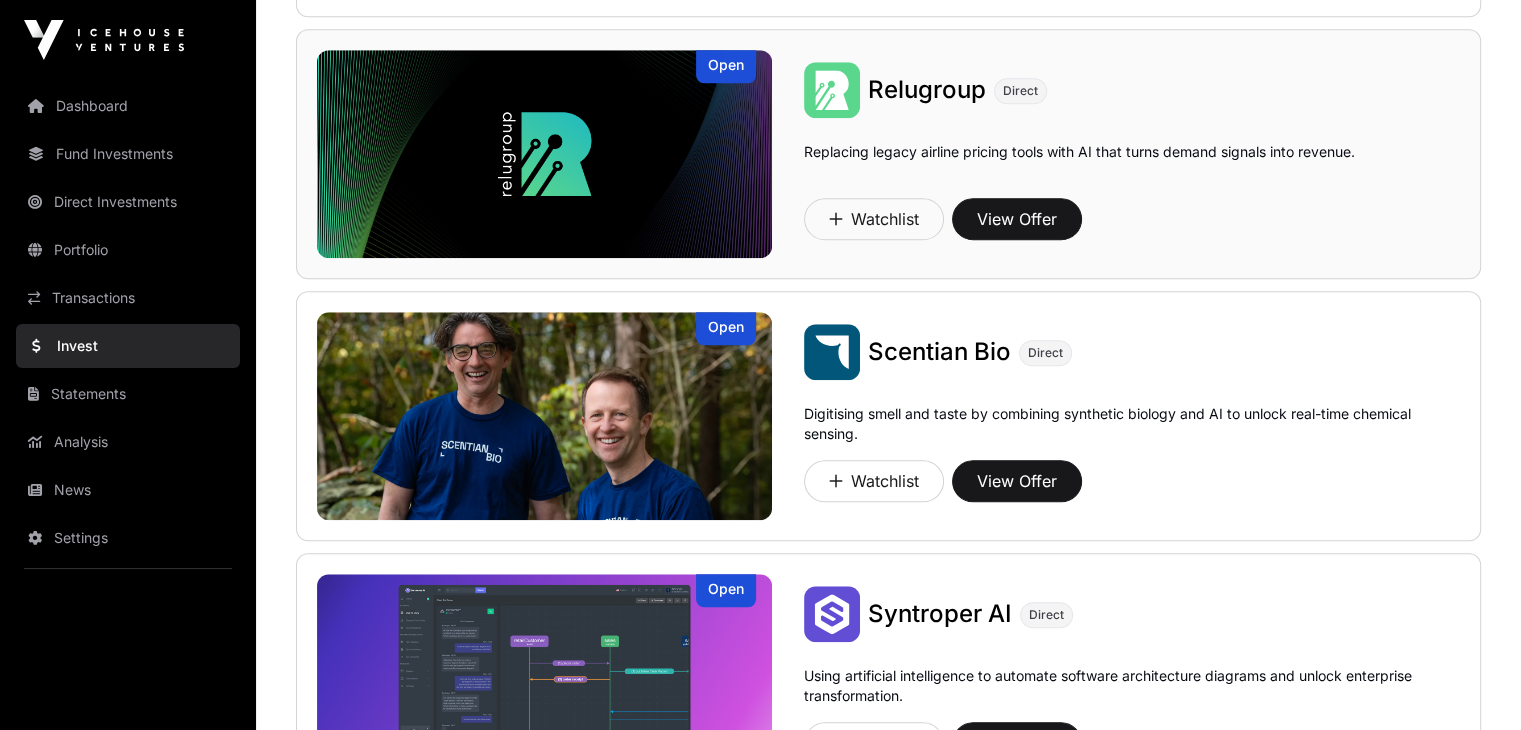 click on "Replacing legacy airline pricing tools with AI that turns demand signals into revenue." 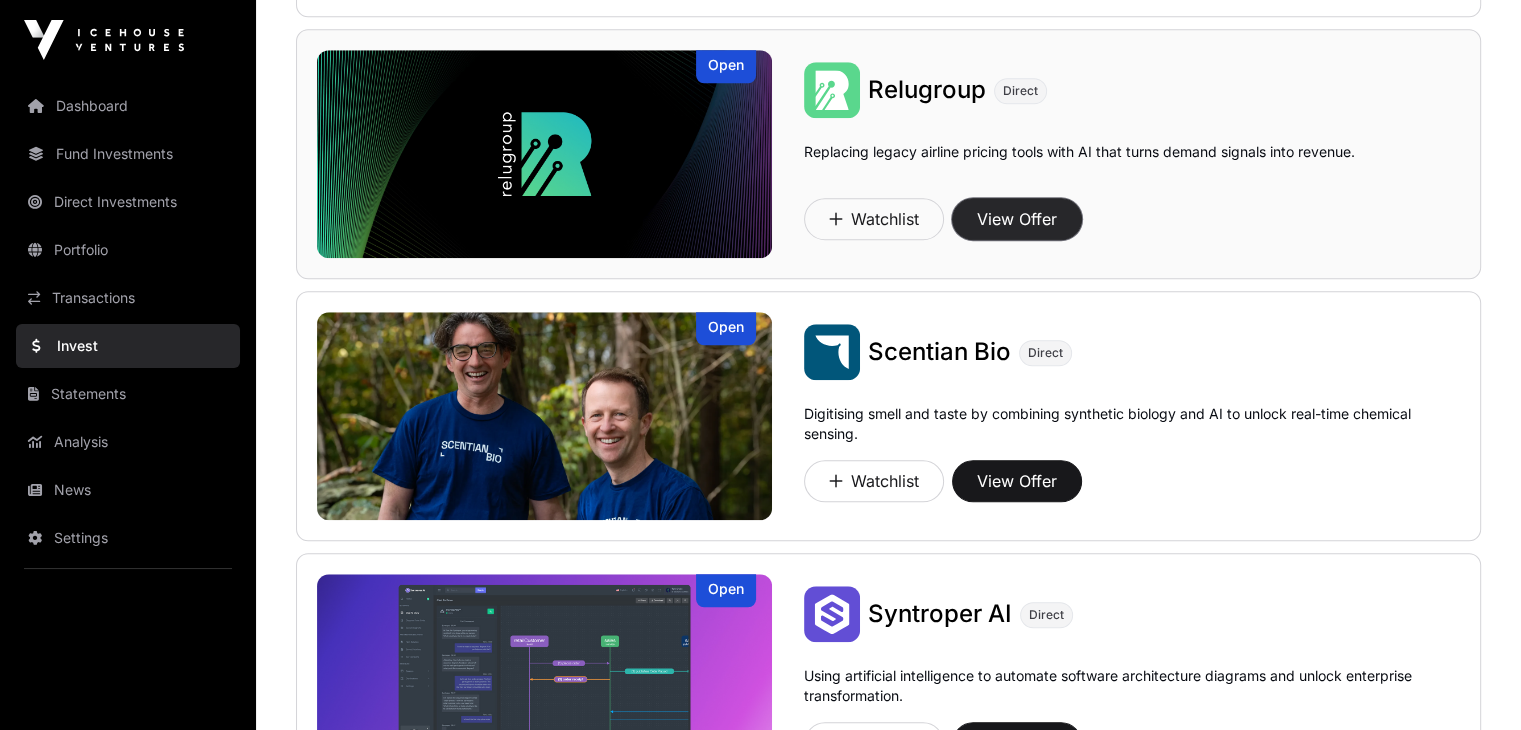 click on "View Offer" 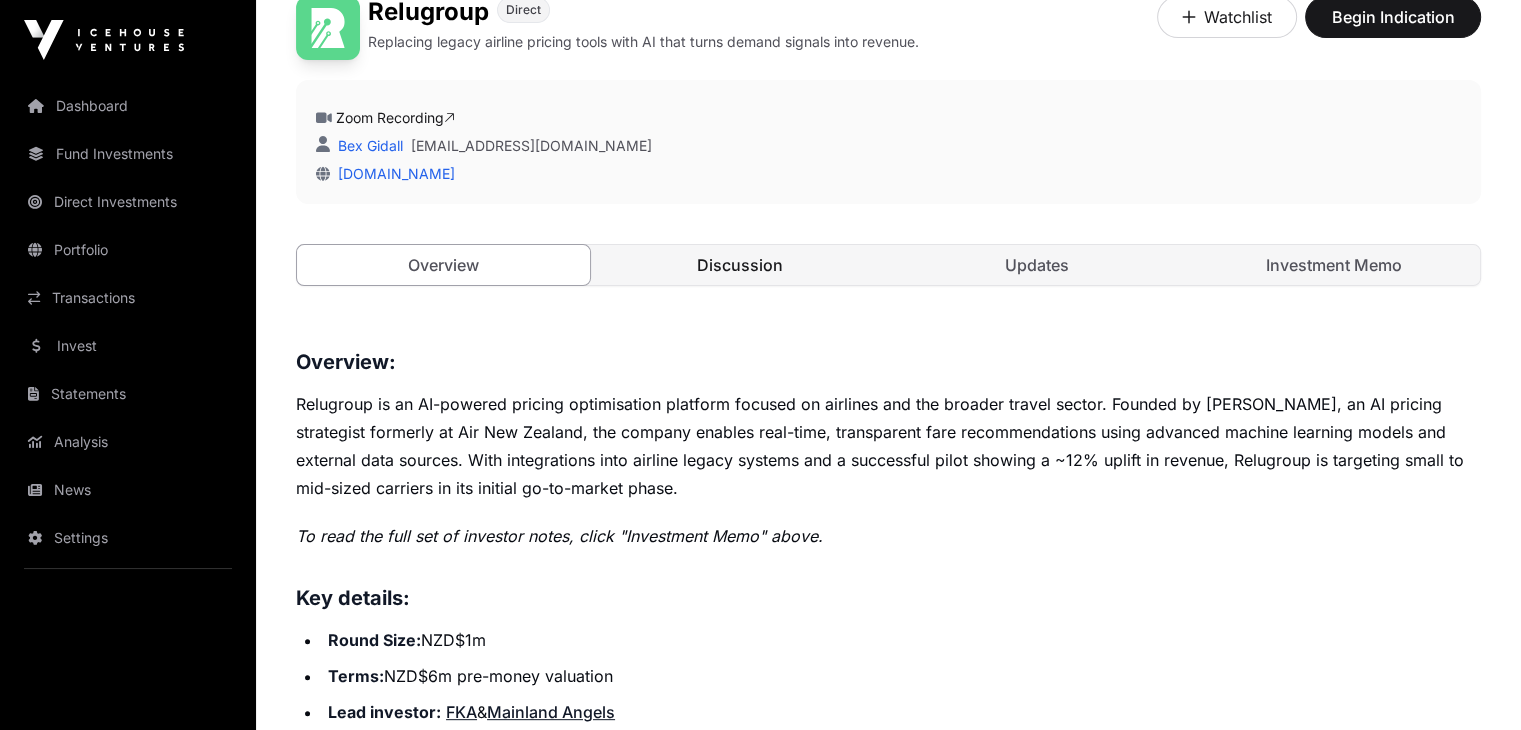 scroll, scrollTop: 700, scrollLeft: 0, axis: vertical 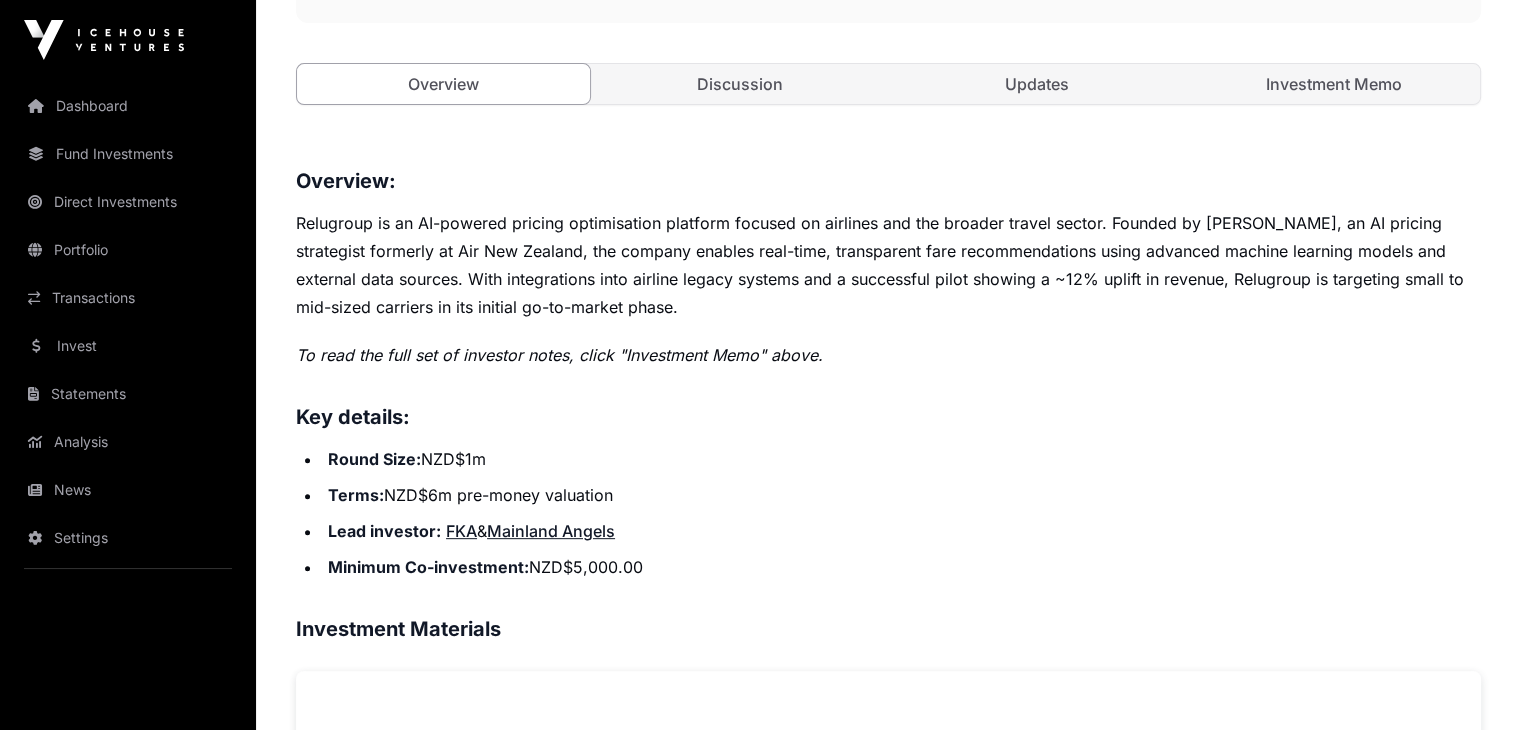 click on "Relugroup is an AI-powered pricing optimisation platform focused on airlines and the broader travel sector. Founded by [PERSON_NAME], an AI pricing strategist formerly at Air New Zealand, the company enables real-time, transparent fare recommendations using advanced machine learning models and external data sources. With integrations into airline legacy systems and a successful pilot showing a ~12% uplift in revenue, Relugroup is targeting small to mid-sized carriers in its initial go-to-market phase." 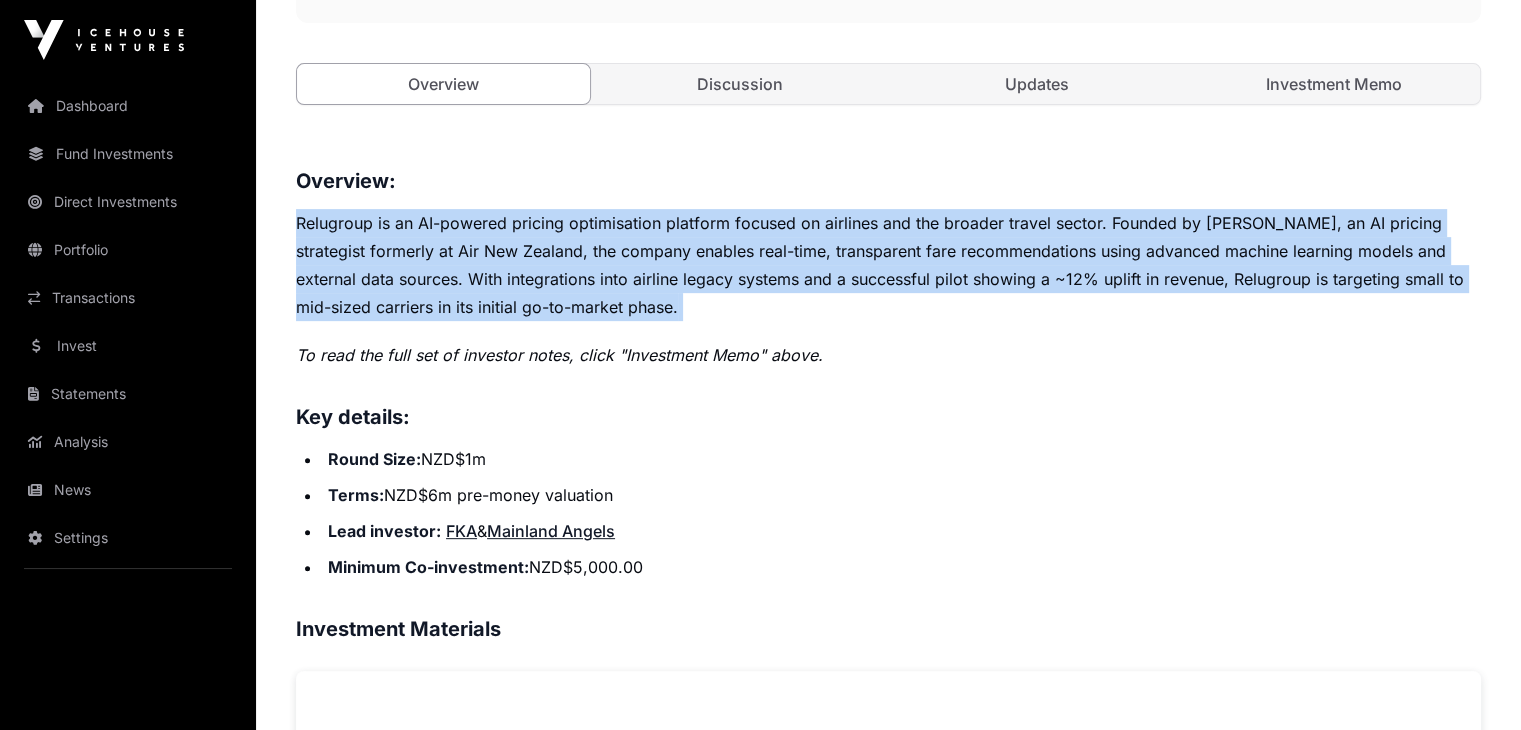 click on "Relugroup is an AI-powered pricing optimisation platform focused on airlines and the broader travel sector. Founded by [PERSON_NAME], an AI pricing strategist formerly at Air New Zealand, the company enables real-time, transparent fare recommendations using advanced machine learning models and external data sources. With integrations into airline legacy systems and a successful pilot showing a ~12% uplift in revenue, Relugroup is targeting small to mid-sized carriers in its initial go-to-market phase." 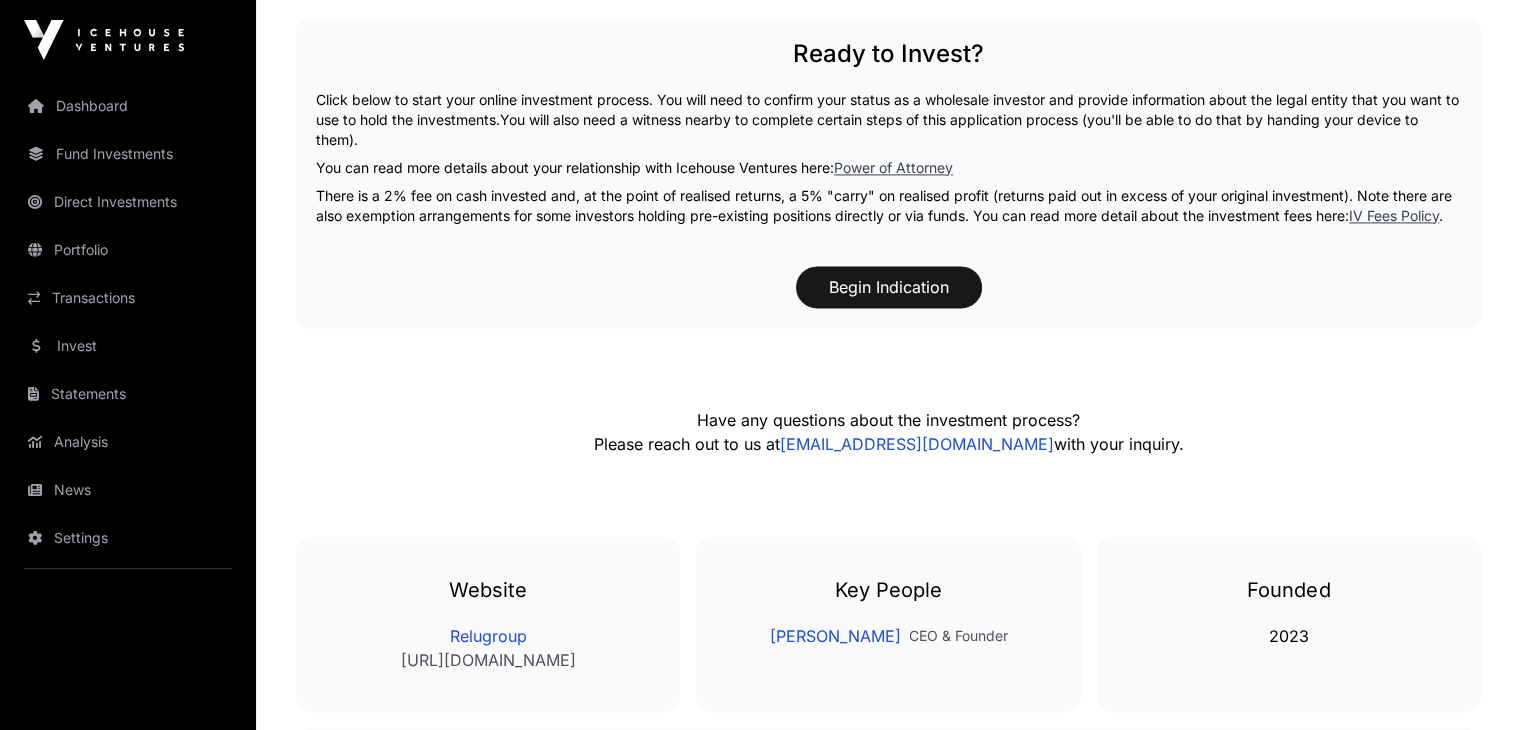 scroll, scrollTop: 2800, scrollLeft: 0, axis: vertical 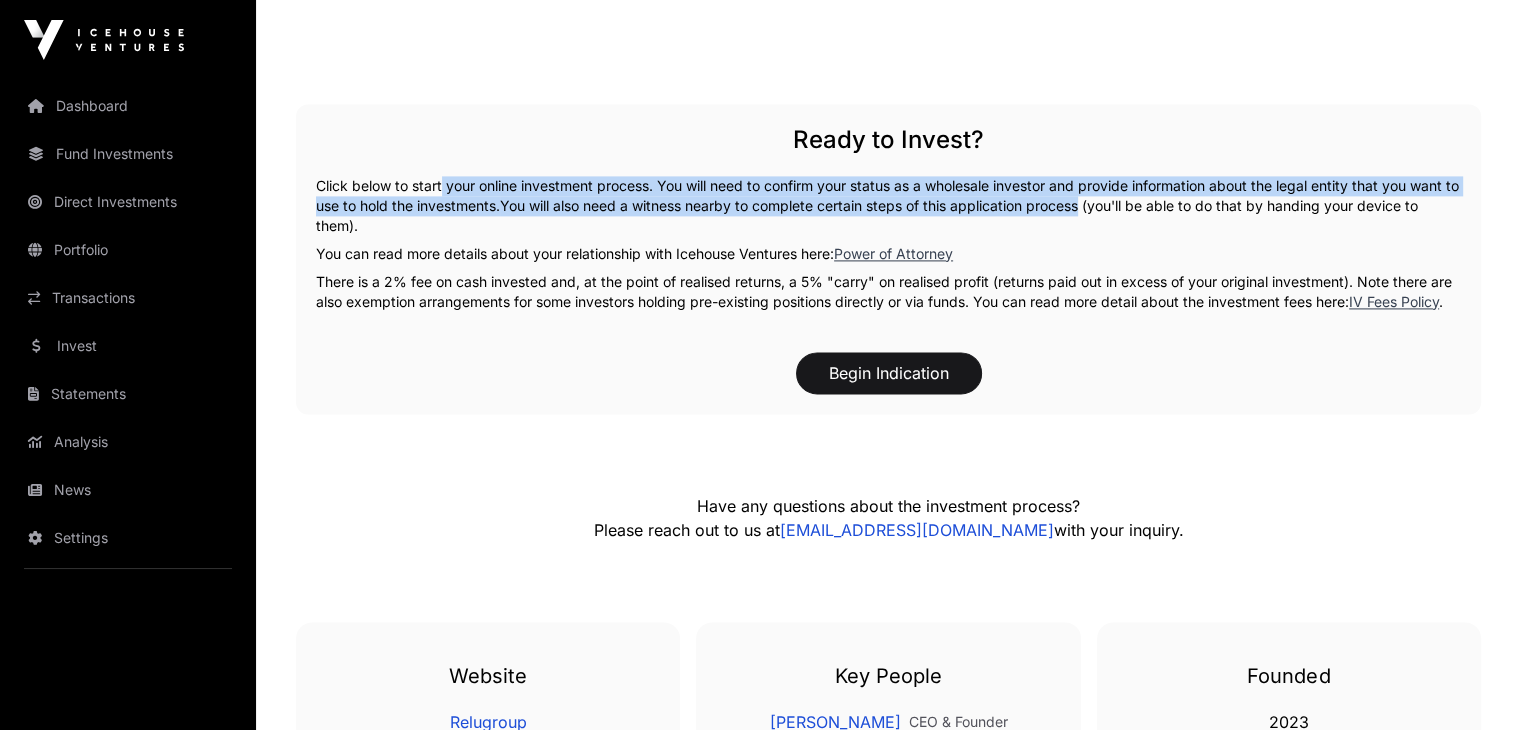 drag, startPoint x: 439, startPoint y: 245, endPoint x: 1104, endPoint y: 260, distance: 665.1691 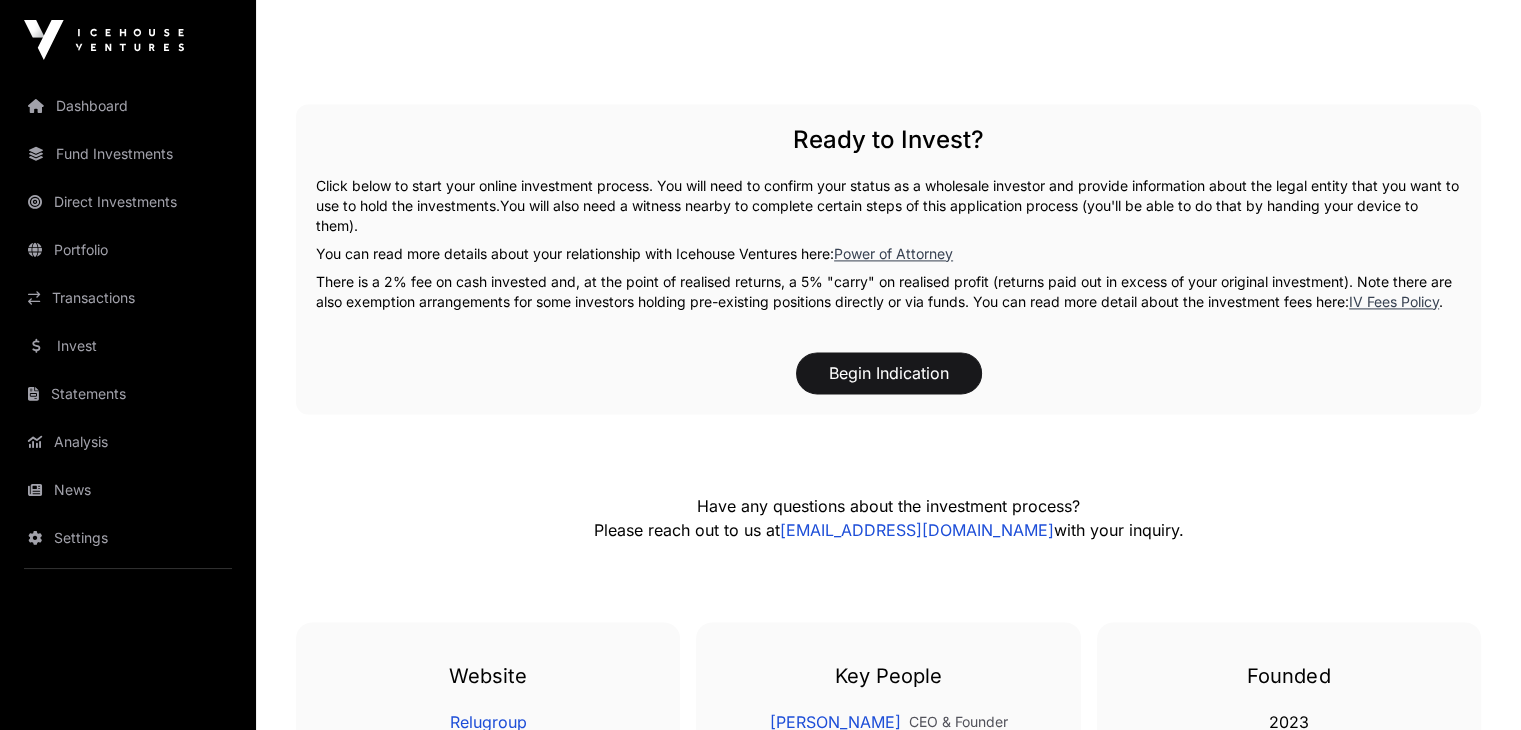 click on "You will also need a witness nearby to complete certain steps of this application process (you'll be able to do that by handing your device to them)." 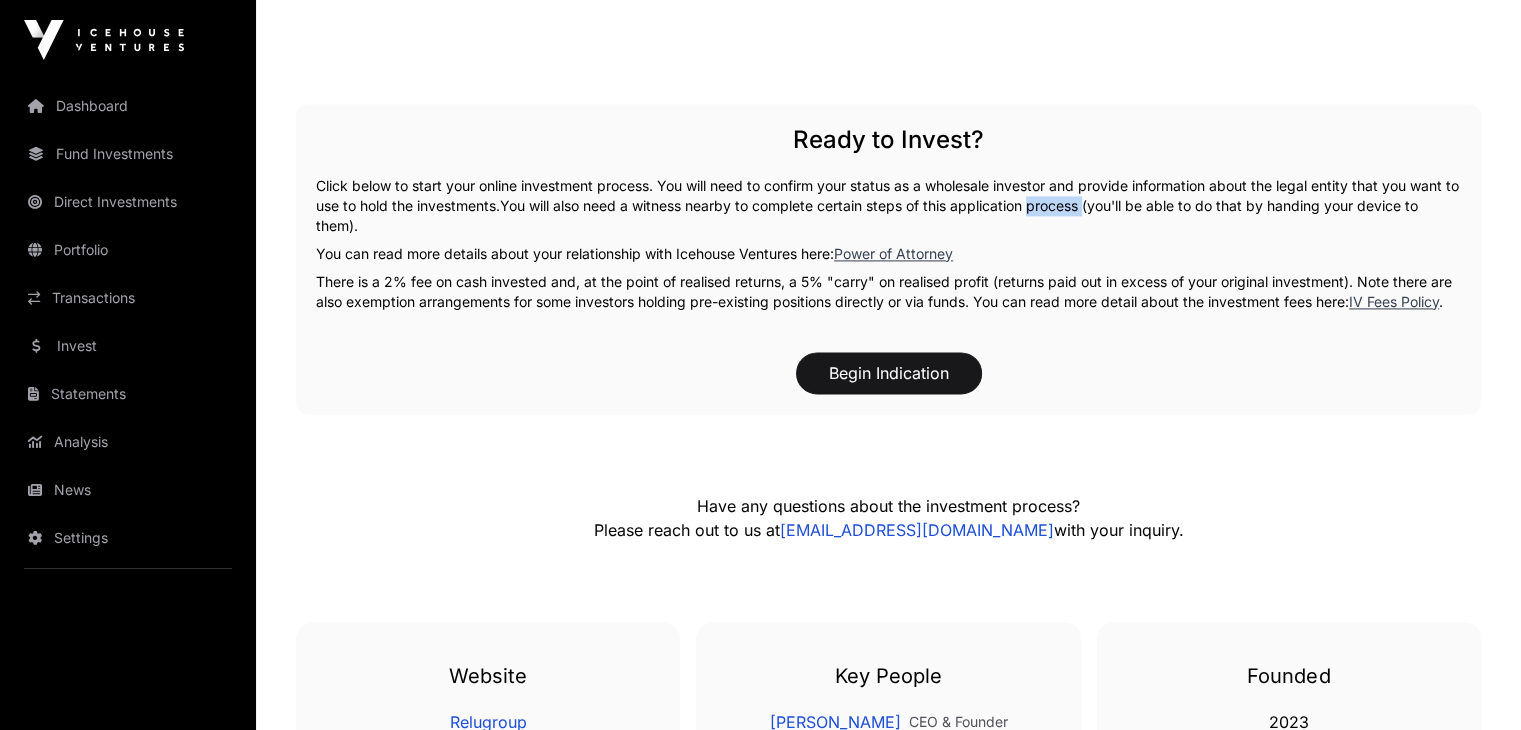 click on "You will also need a witness nearby to complete certain steps of this application process (you'll be able to do that by handing your device to them)." 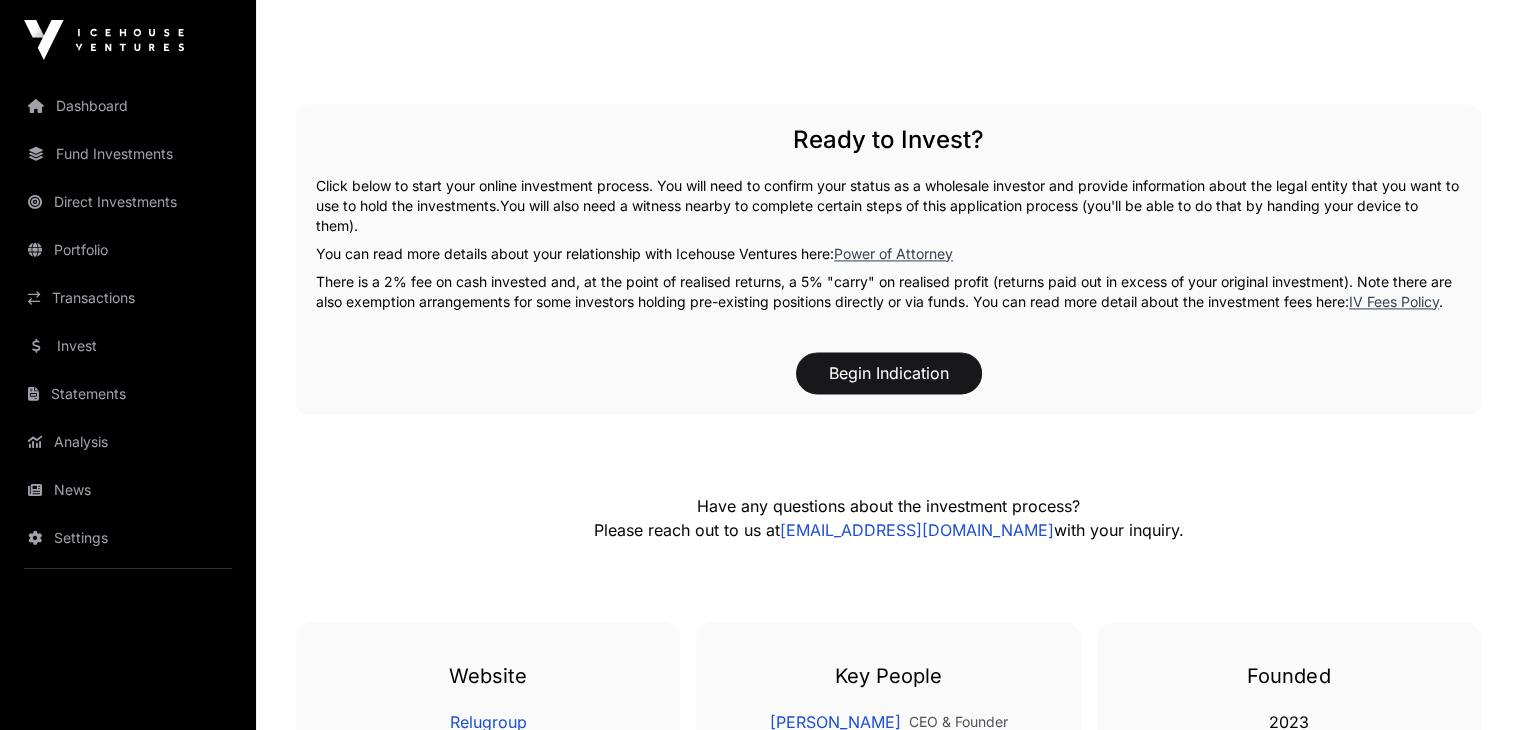 click on "Ready to Invest?   Click below to start your online investment process. You will need to confirm your status as a wholesale investor and provide information about the legal entity that you want to use to hold the investments.  You will also need a witness nearby to complete certain steps of this application process (you'll be able to do that by handing your device to them).   You can read more details about your relationship with Icehouse Ventures here:   Power of Attorney  There is a 2% fee on cash invested and, at the point of realised returns, a 5% "carry" on realised profit (returns paid out in excess of your original investment). Note there are also exemption arrangements for some investors holding pre-existing positions directly or via funds. You can read more detail about the investment fees here:  IV Fees Policy .   Begin Indication" 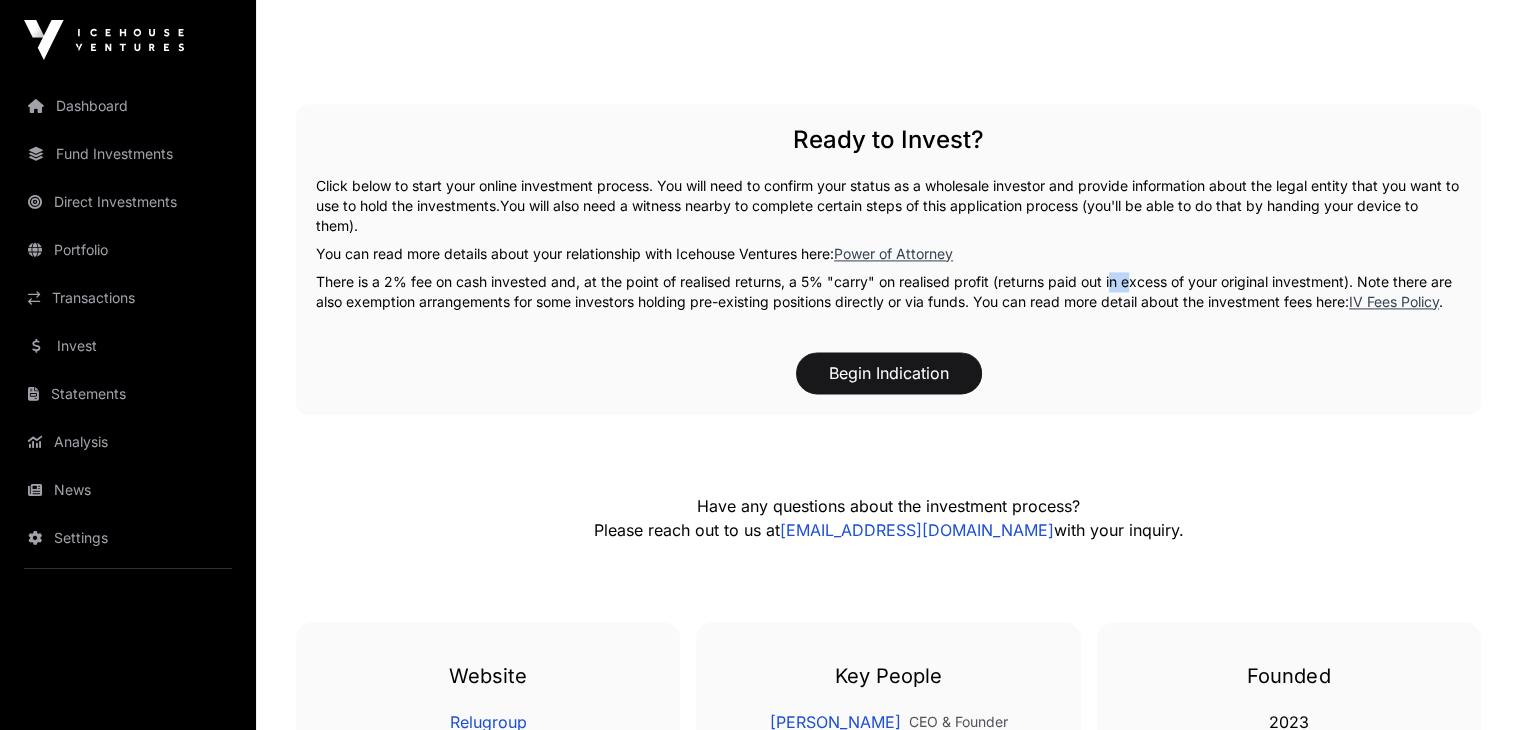 click on "There is a 2% fee on cash invested and, at the point of realised returns, a 5% "carry" on realised profit (returns paid out in excess of your original investment). Note there are also exemption arrangements for some investors holding pre-existing positions directly or via funds. You can read more detail about the investment fees here:  IV Fees Policy ." 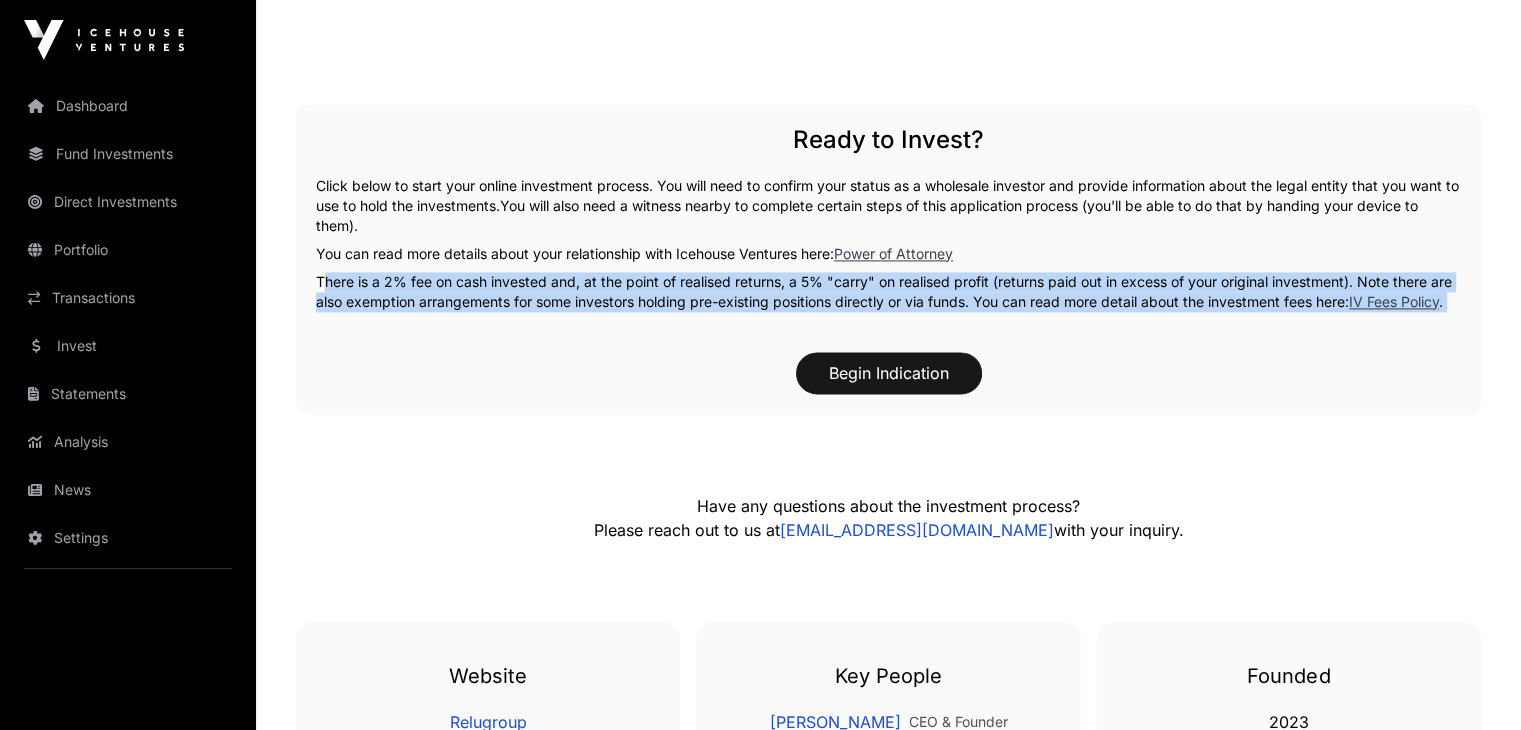 click on "There is a 2% fee on cash invested and, at the point of realised returns, a 5% "carry" on realised profit (returns paid out in excess of your original investment). Note there are also exemption arrangements for some investors holding pre-existing positions directly or via funds. You can read more detail about the investment fees here:  IV Fees Policy ." 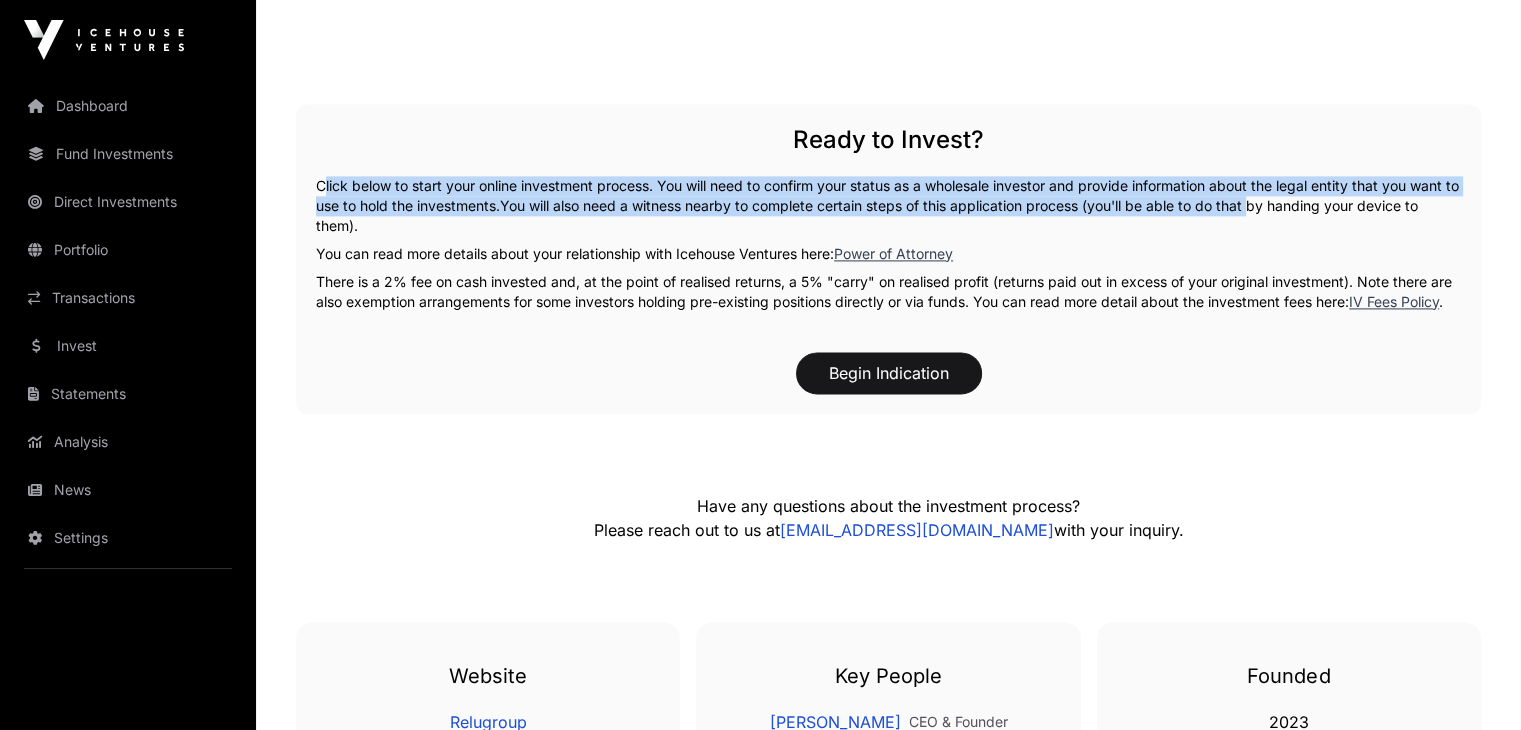 drag, startPoint x: 316, startPoint y: 251, endPoint x: 1277, endPoint y: 270, distance: 961.1878 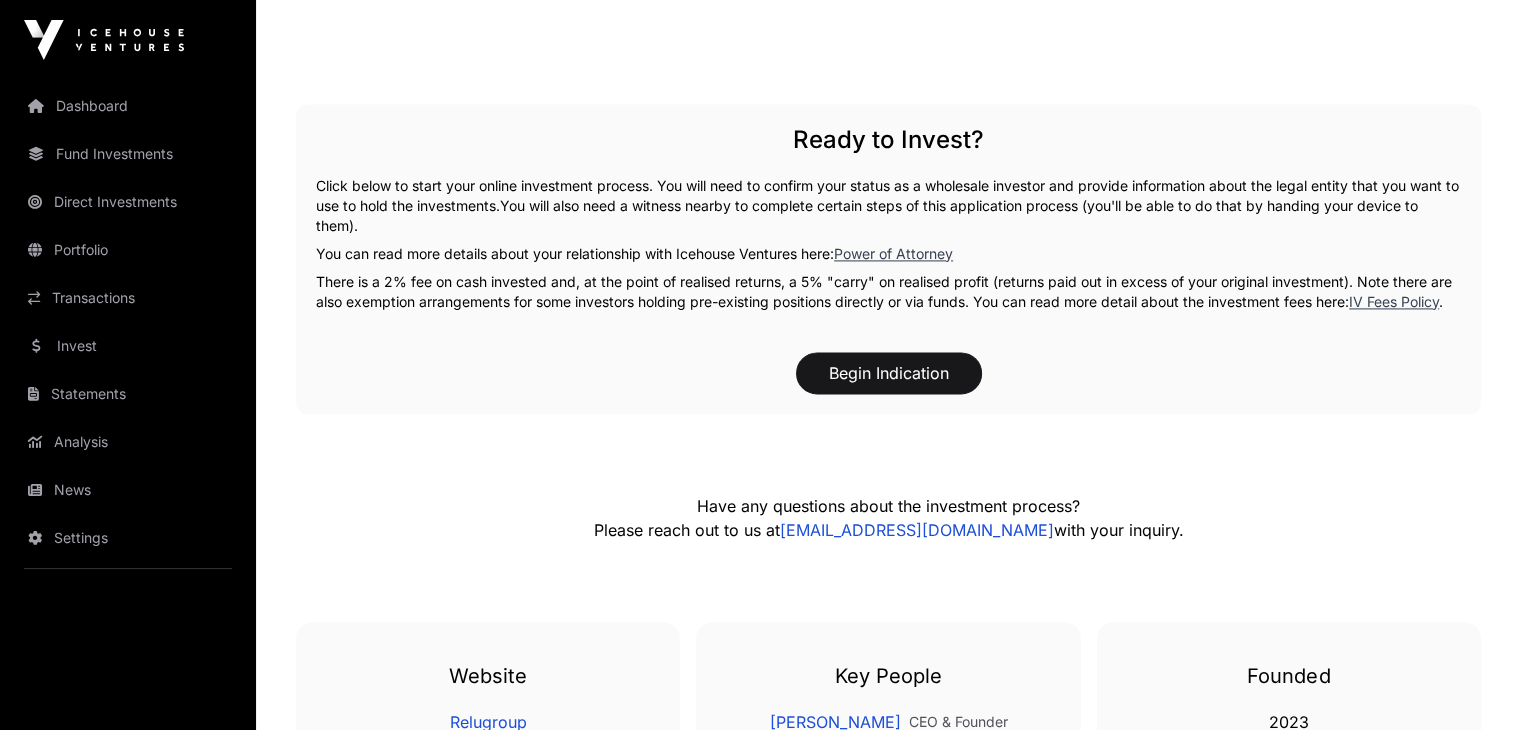 click on "There is a 2% fee on cash invested and, at the point of realised returns, a 5% "carry" on realised profit (returns paid out in excess of your original investment). Note there are also exemption arrangements for some investors holding pre-existing positions directly or via funds. You can read more detail about the investment fees here:  IV Fees Policy ." 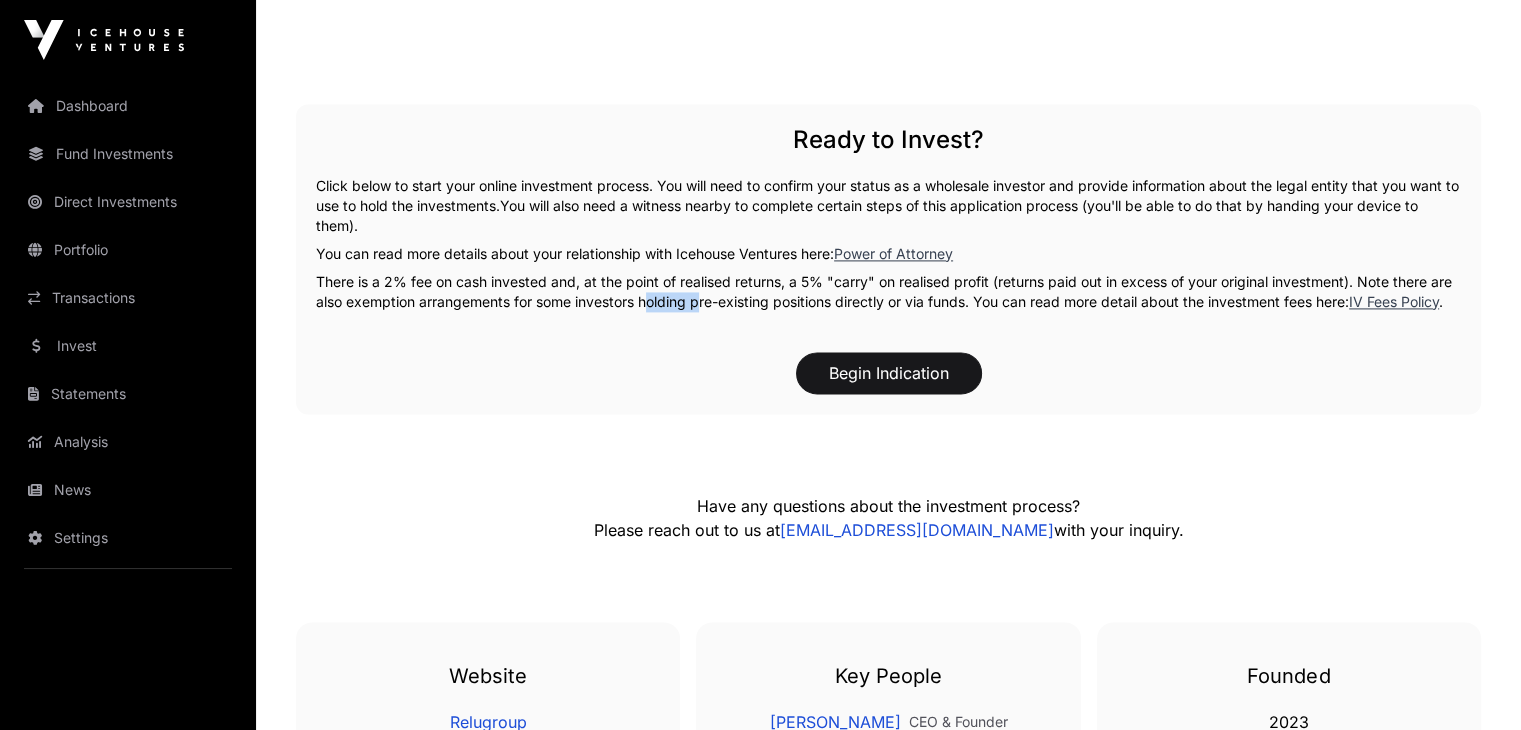 click on "There is a 2% fee on cash invested and, at the point of realised returns, a 5% "carry" on realised profit (returns paid out in excess of your original investment). Note there are also exemption arrangements for some investors holding pre-existing positions directly or via funds. You can read more detail about the investment fees here:  IV Fees Policy ." 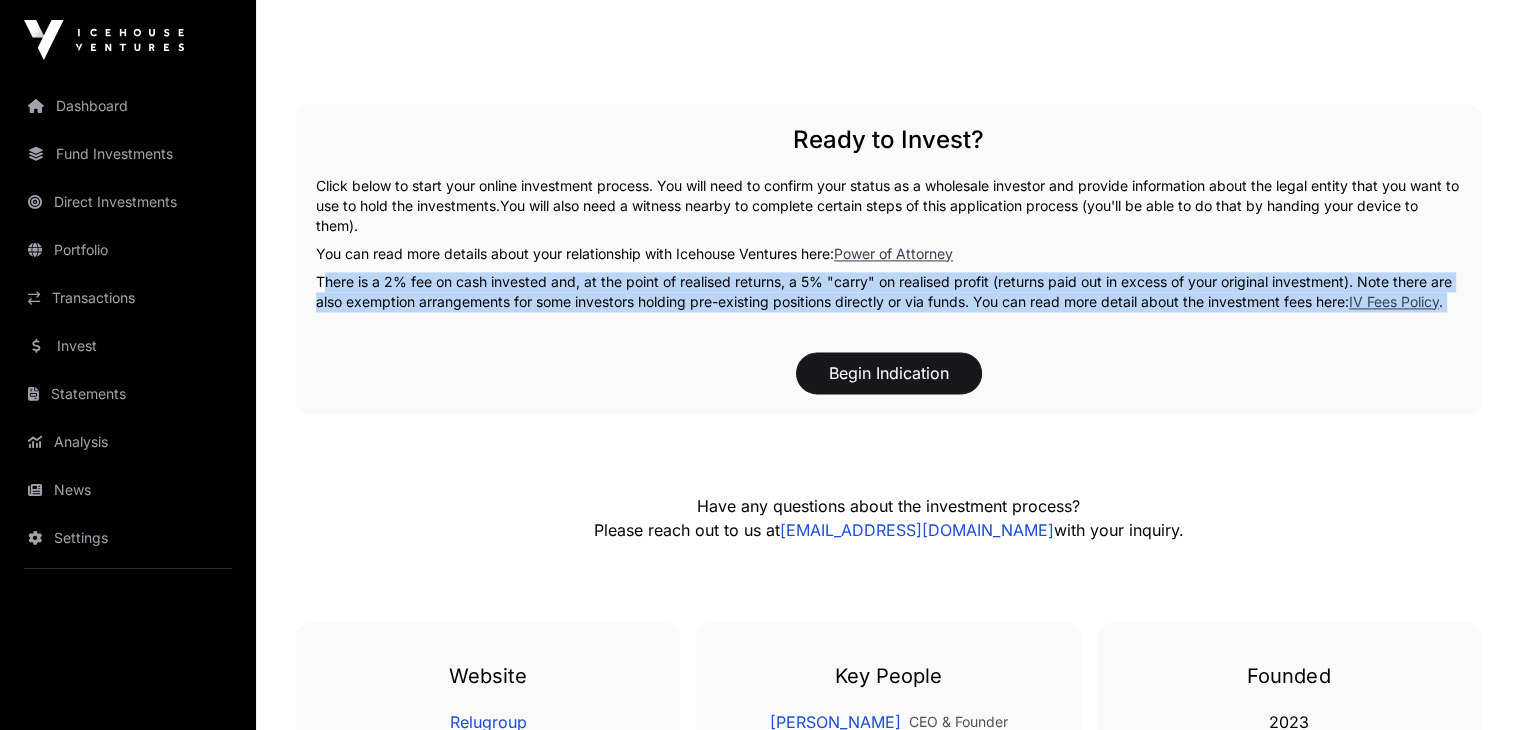 click on "There is a 2% fee on cash invested and, at the point of realised returns, a 5% "carry" on realised profit (returns paid out in excess of your original investment). Note there are also exemption arrangements for some investors holding pre-existing positions directly or via funds. You can read more detail about the investment fees here:  IV Fees Policy ." 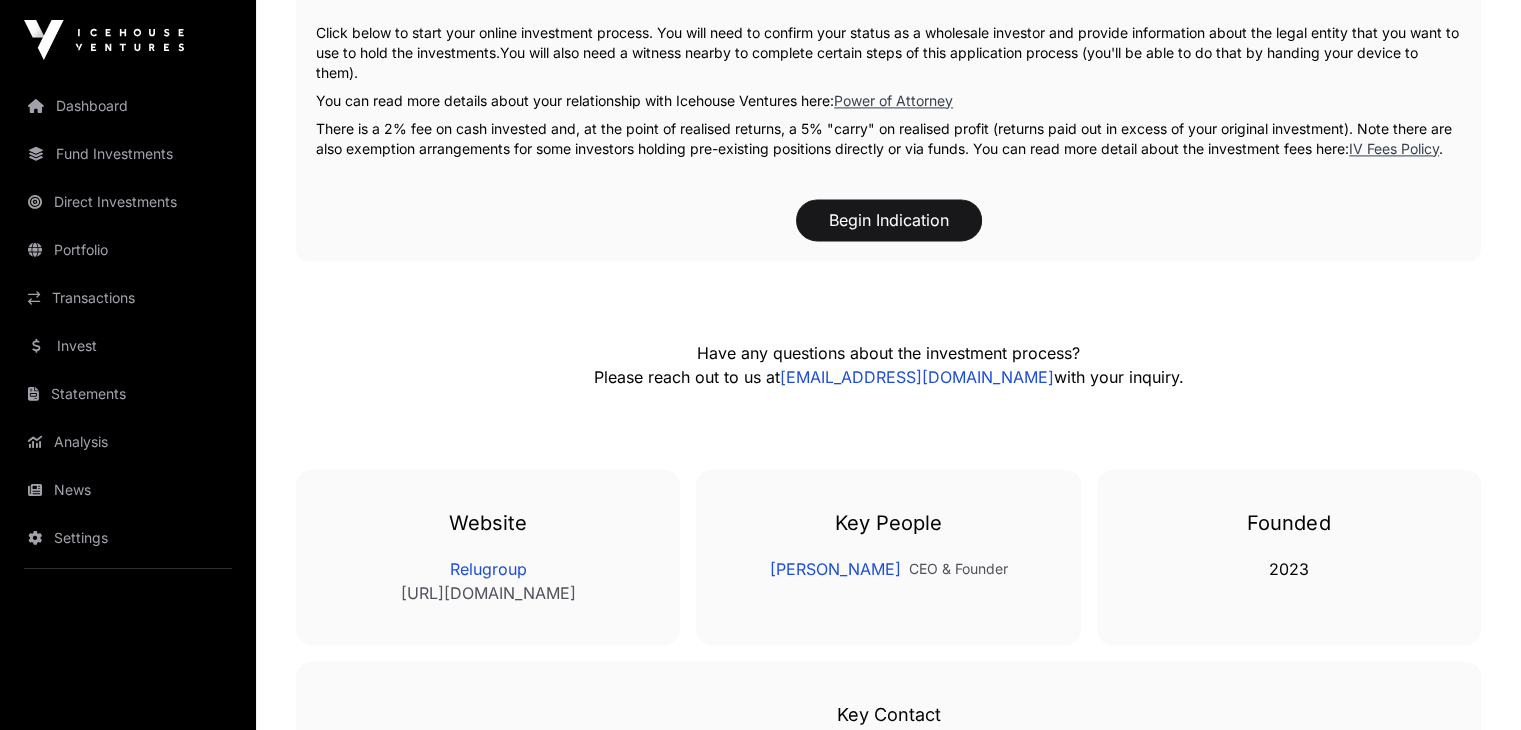 scroll, scrollTop: 2818, scrollLeft: 0, axis: vertical 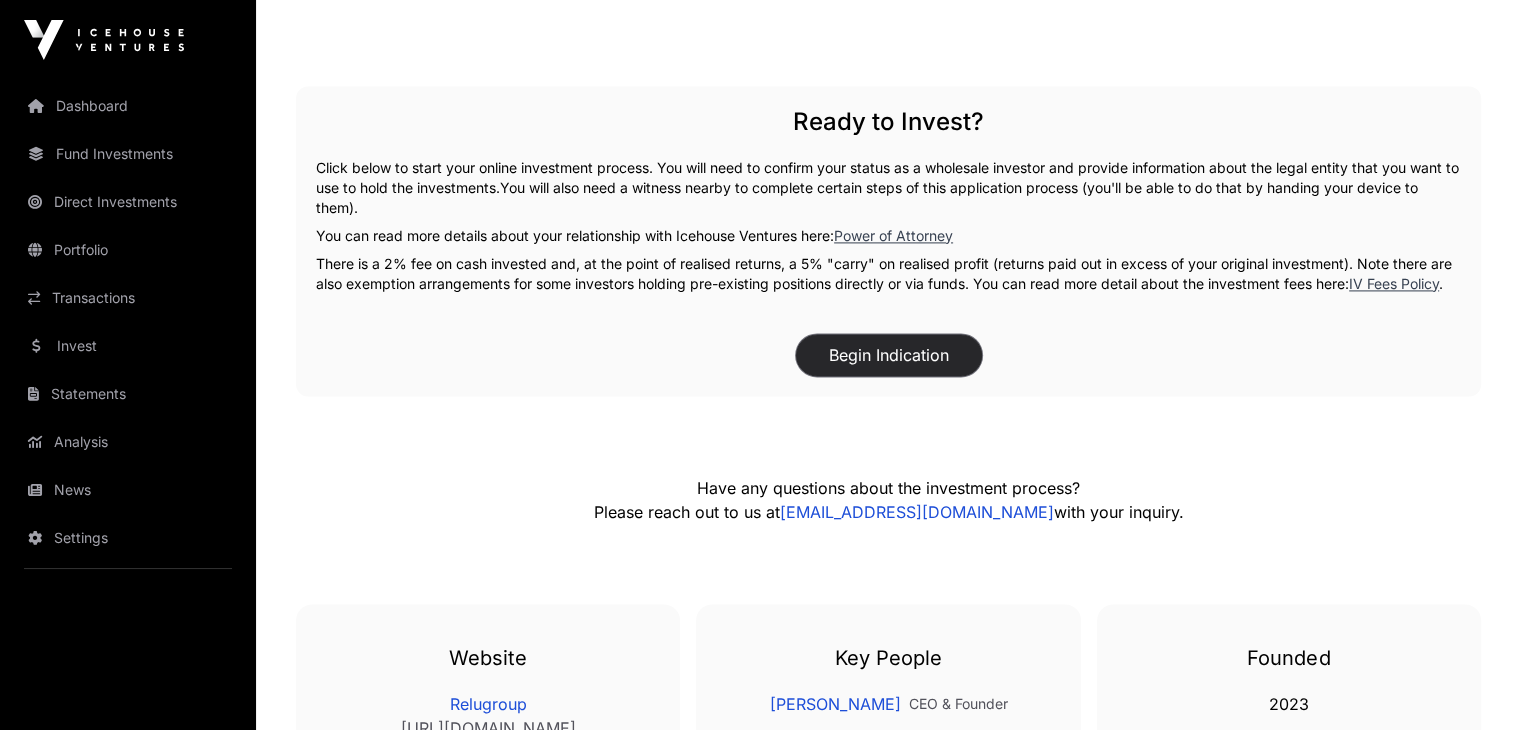 click on "Begin Indication" 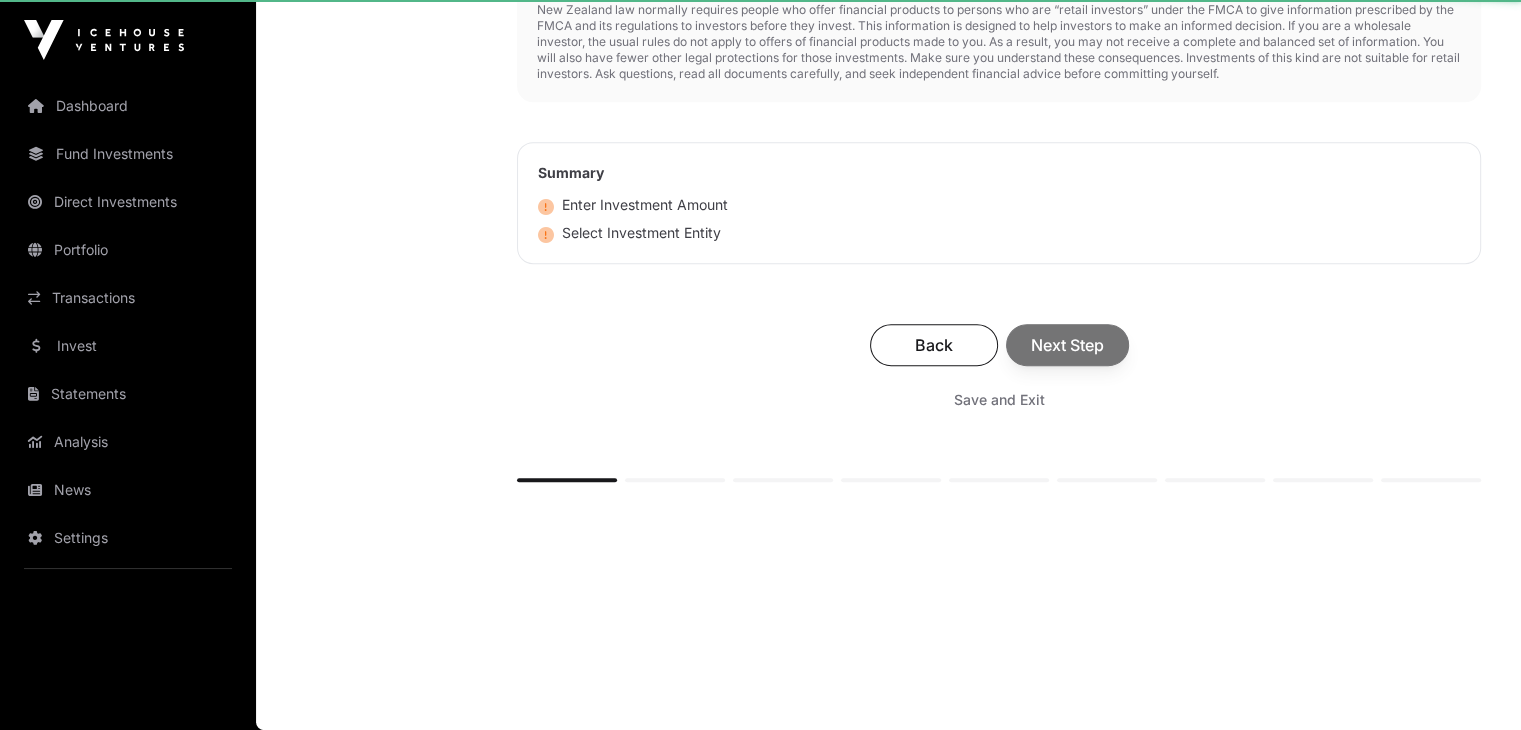 scroll, scrollTop: 0, scrollLeft: 0, axis: both 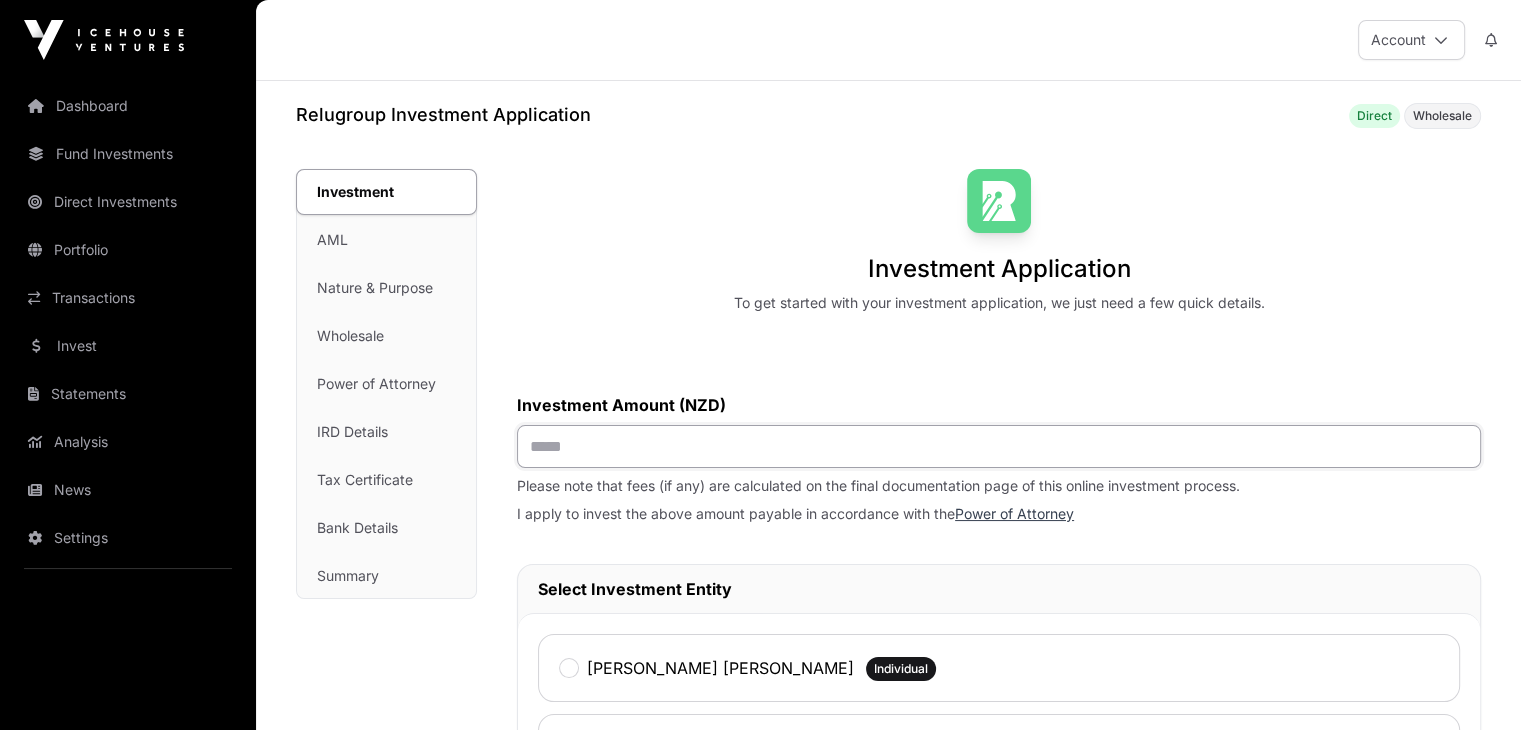 click 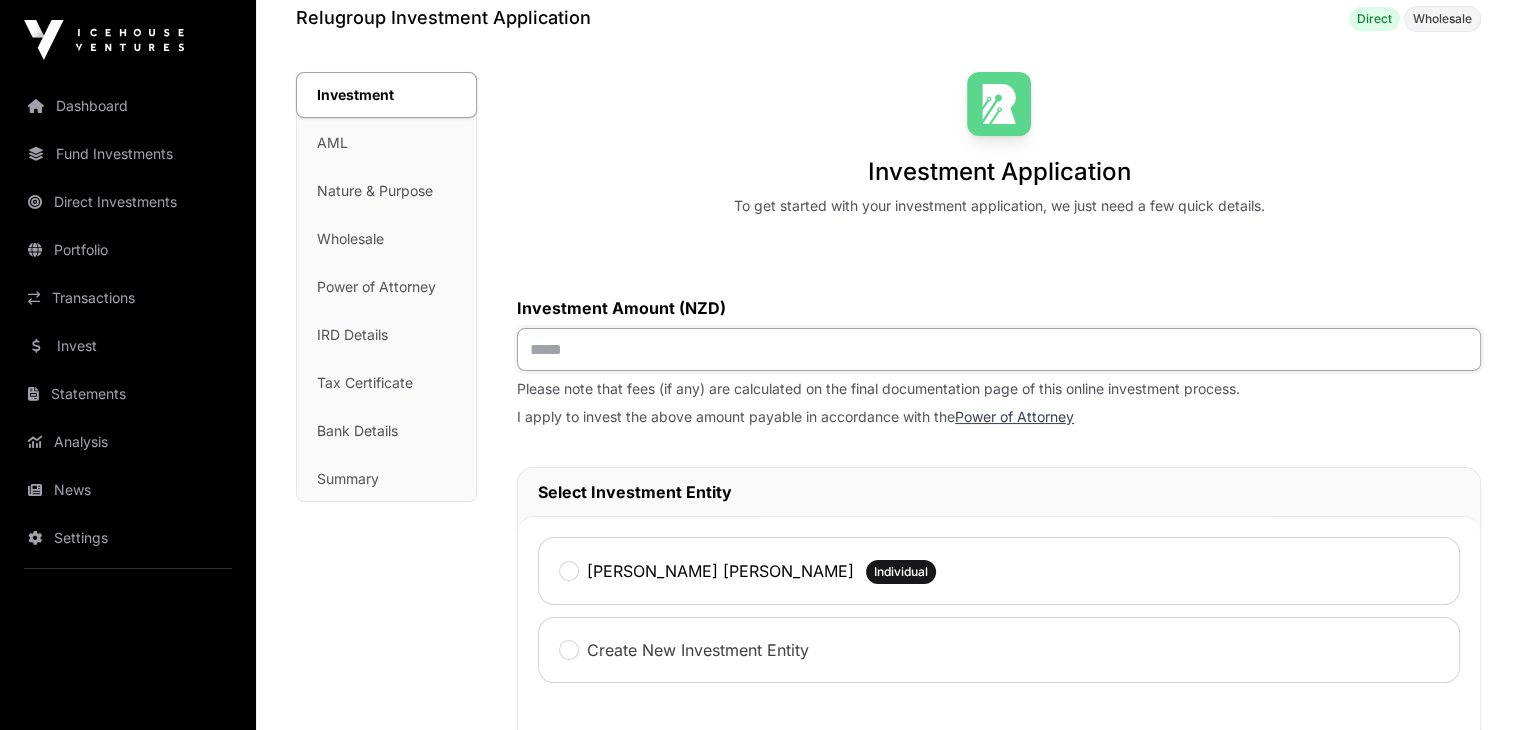 scroll, scrollTop: 0, scrollLeft: 0, axis: both 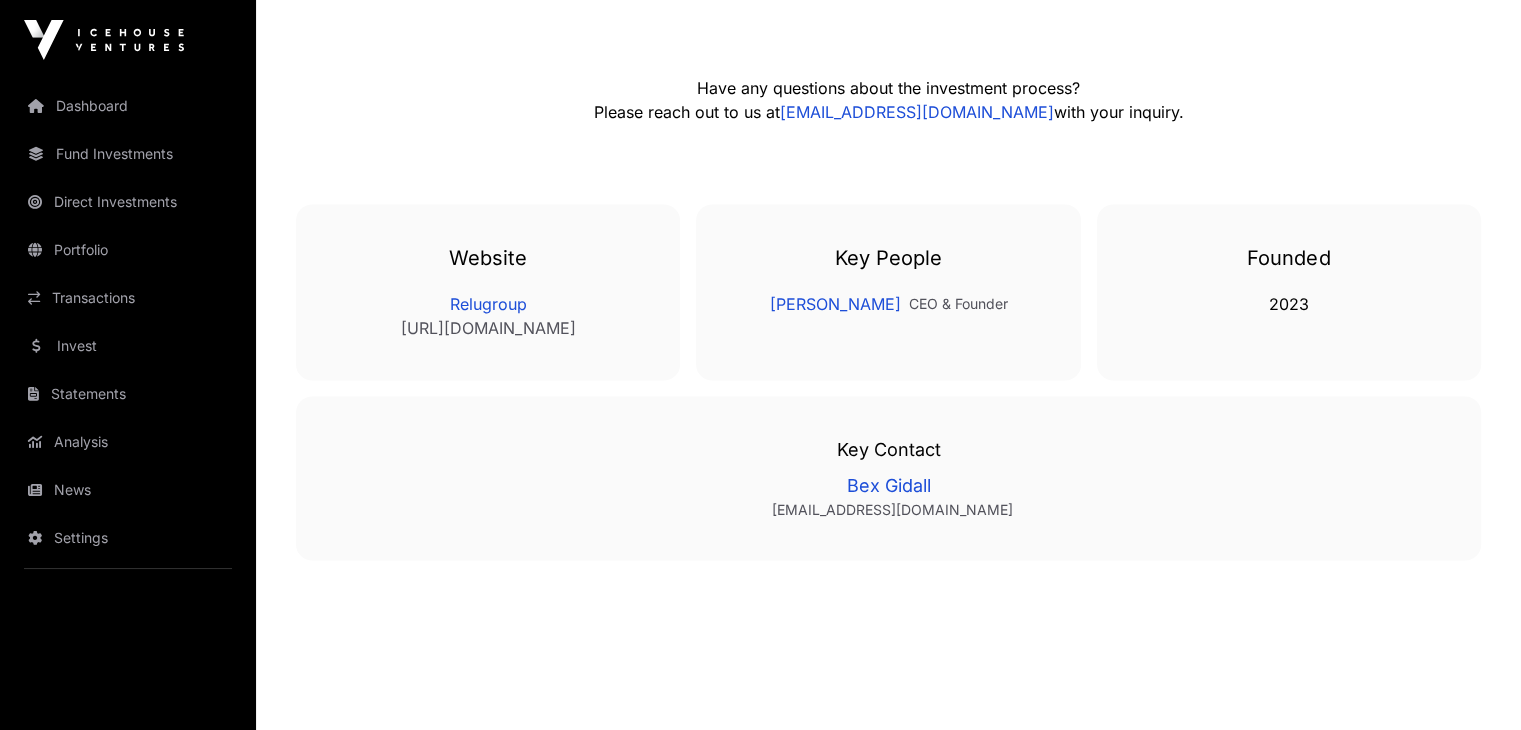click on "[URL][DOMAIN_NAME]" 